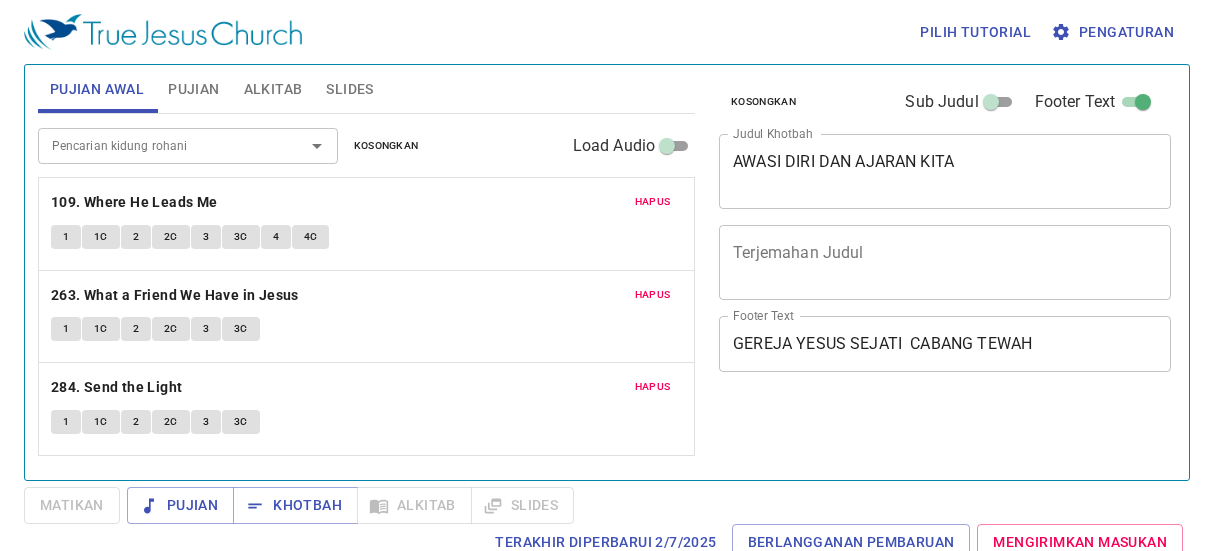 scroll, scrollTop: 0, scrollLeft: 0, axis: both 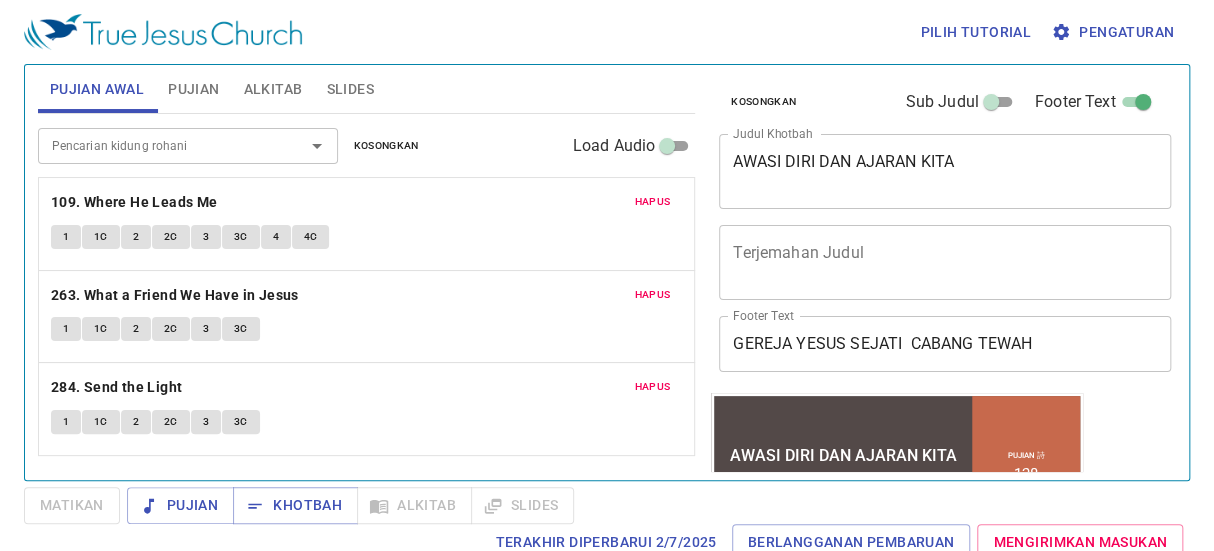 click on "Hapus" at bounding box center [653, 202] 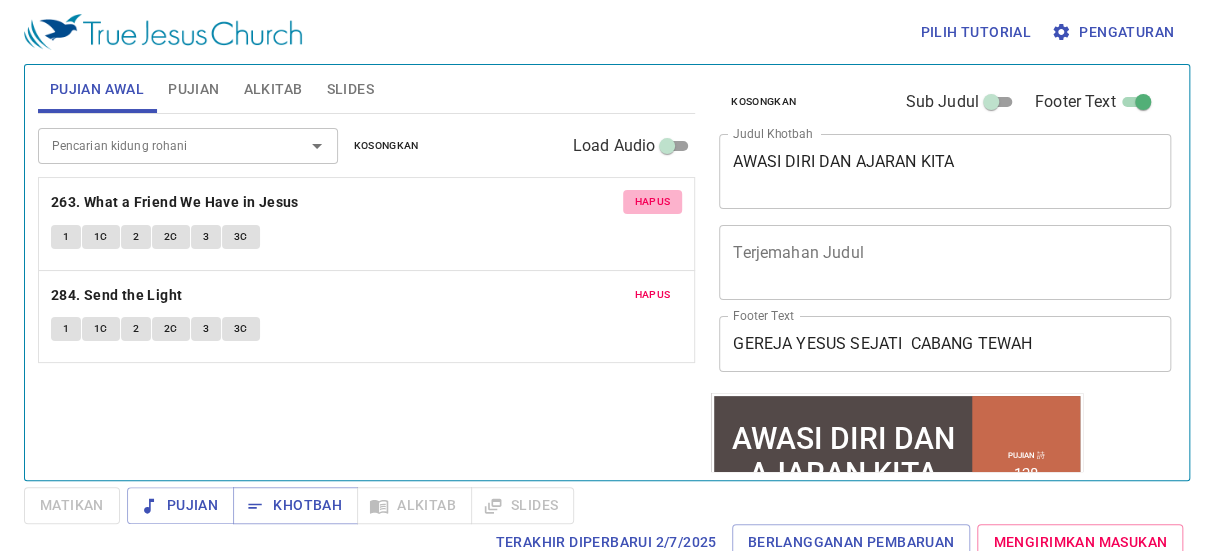 click on "Hapus" at bounding box center (653, 202) 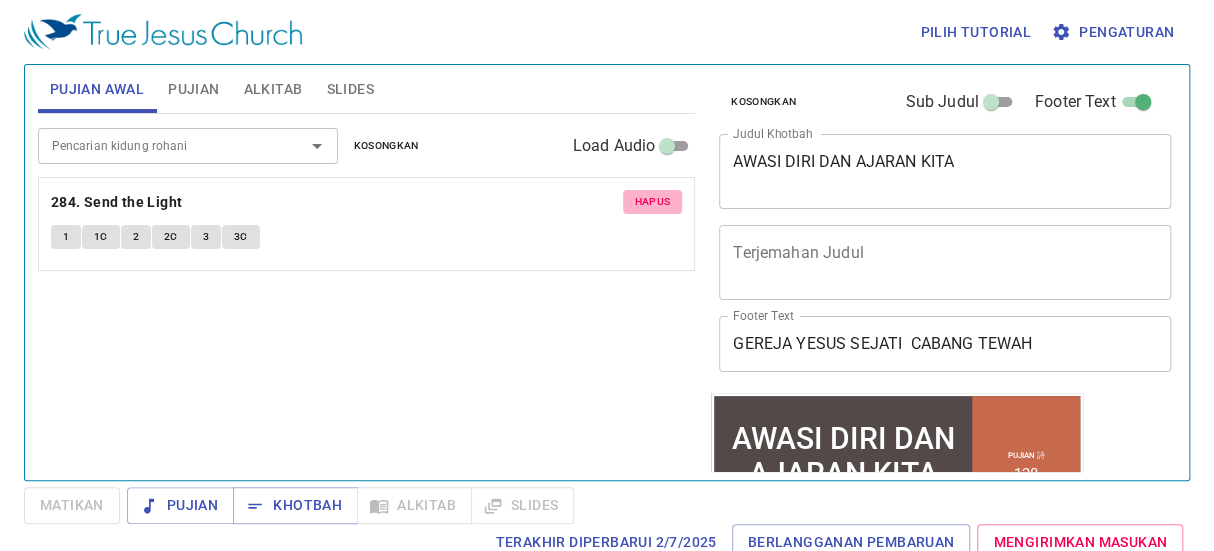click on "Hapus" at bounding box center [653, 202] 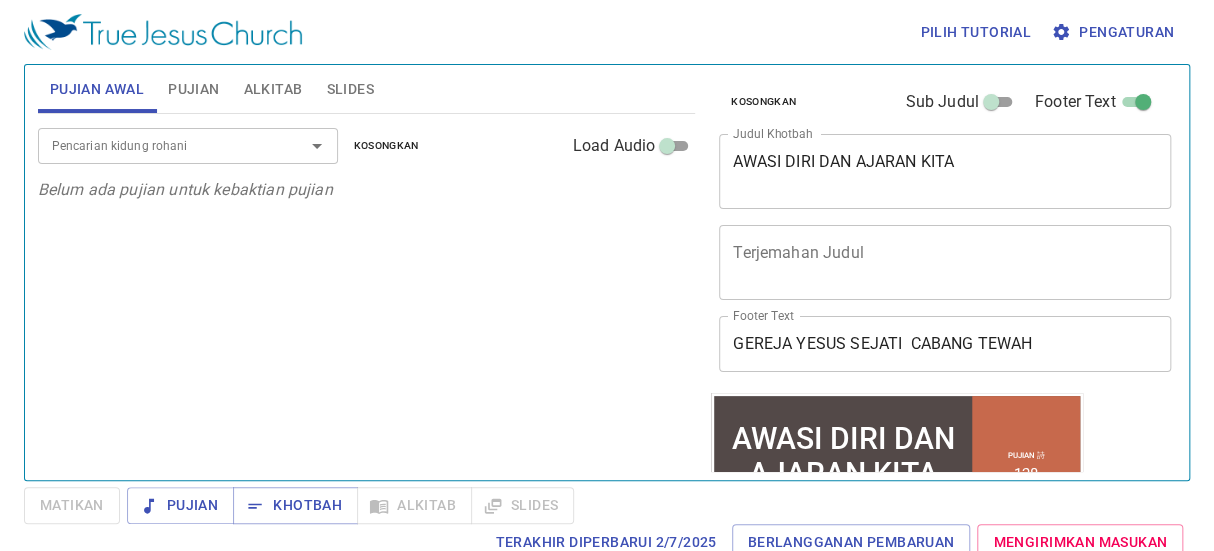 click on "Pencarian kidung rohani" at bounding box center (158, 145) 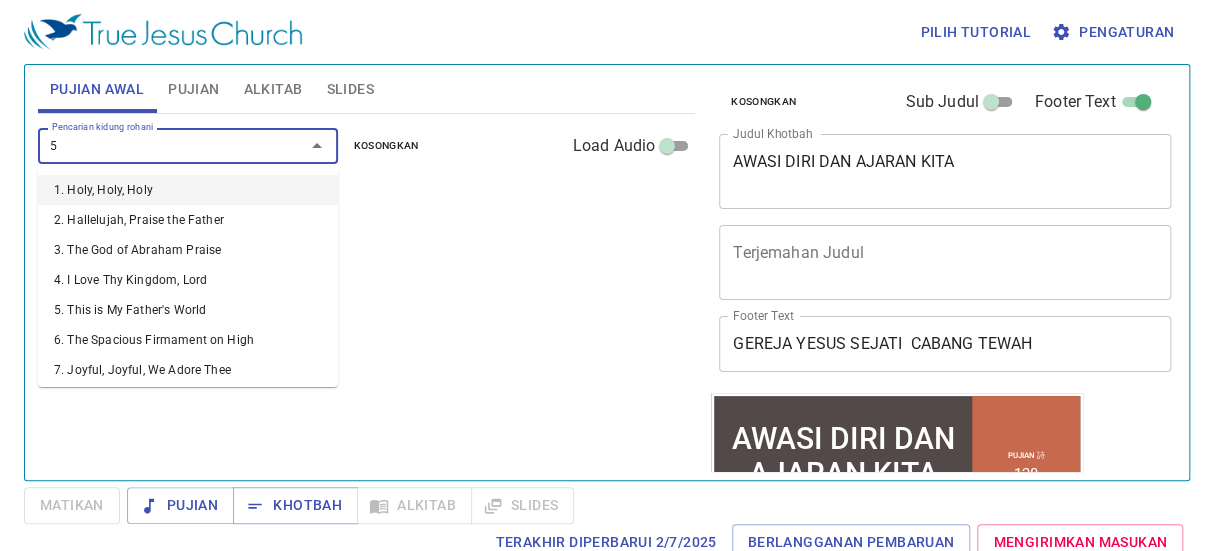 type on "50" 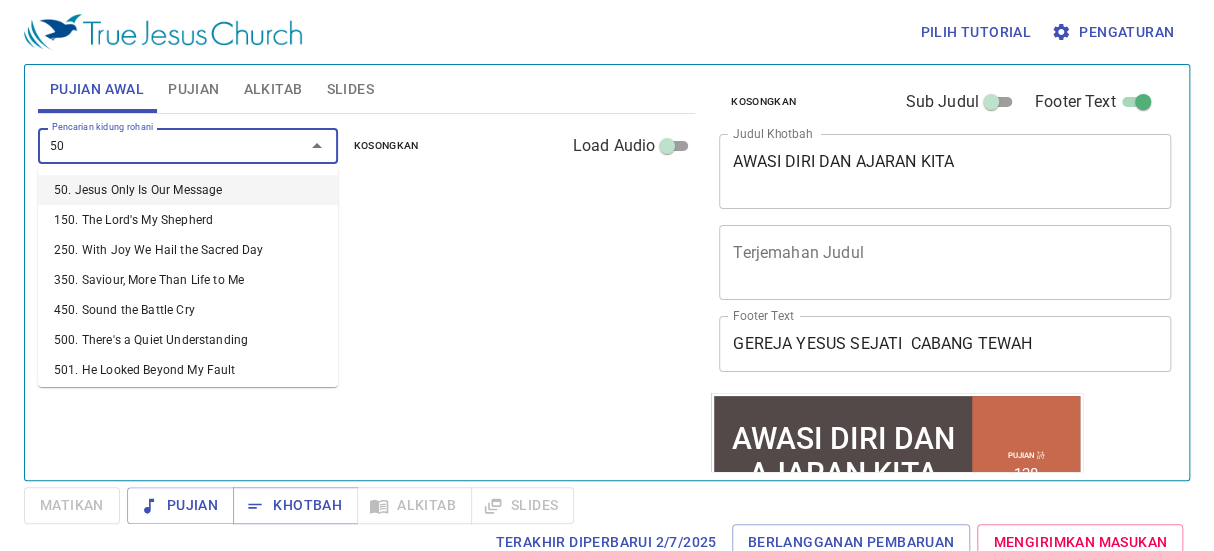 click on "50. Jesus Only Is Our Message" at bounding box center [188, 190] 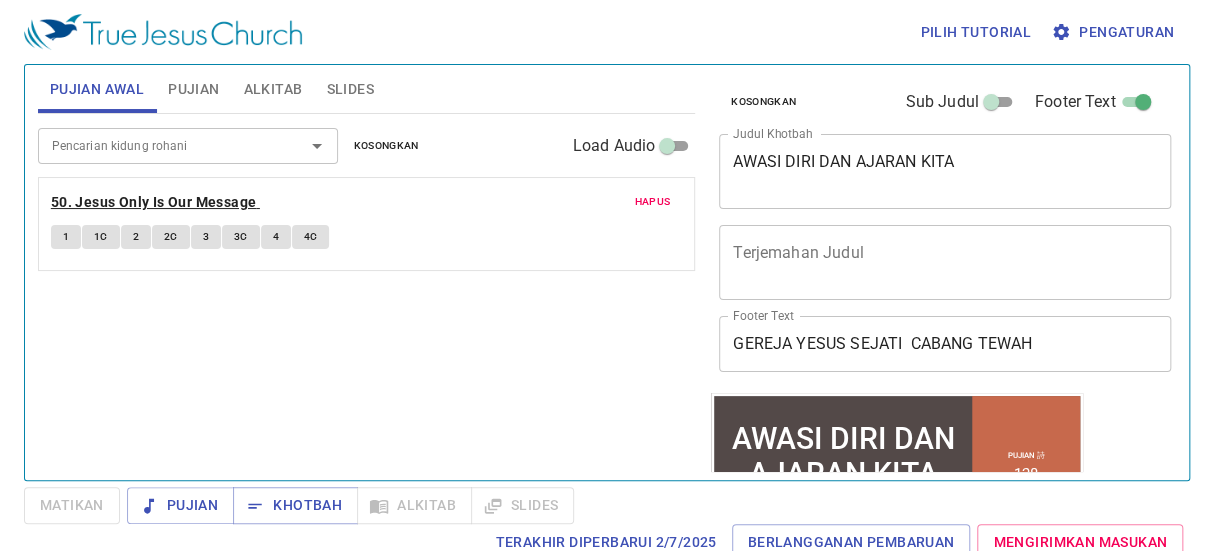 click on "50. Jesus Only Is Our Message" at bounding box center (154, 202) 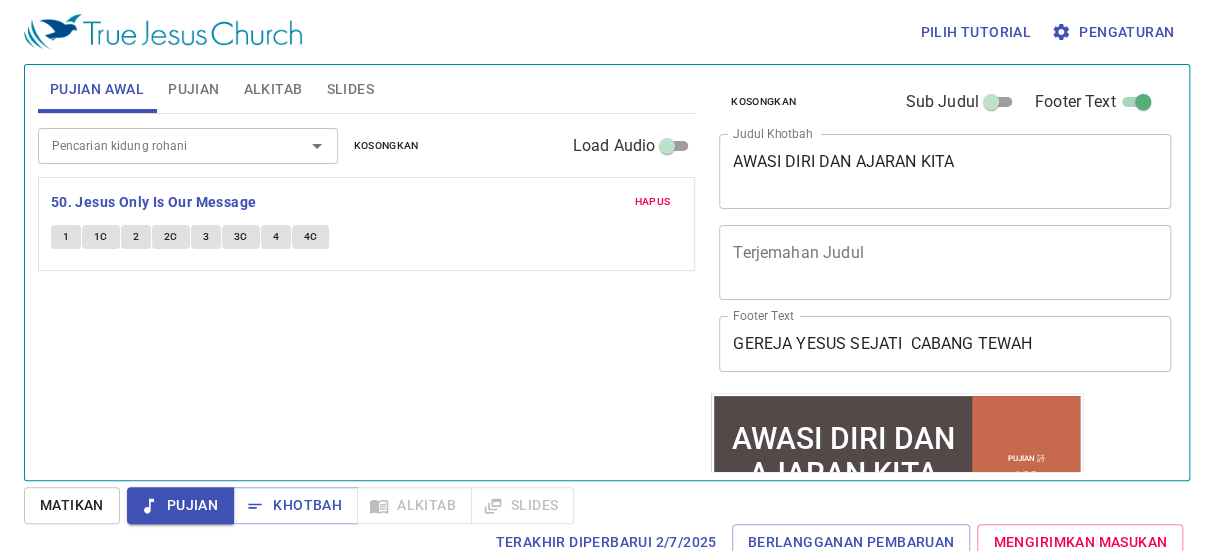 click on "Pencarian kidung rohani" at bounding box center [158, 145] 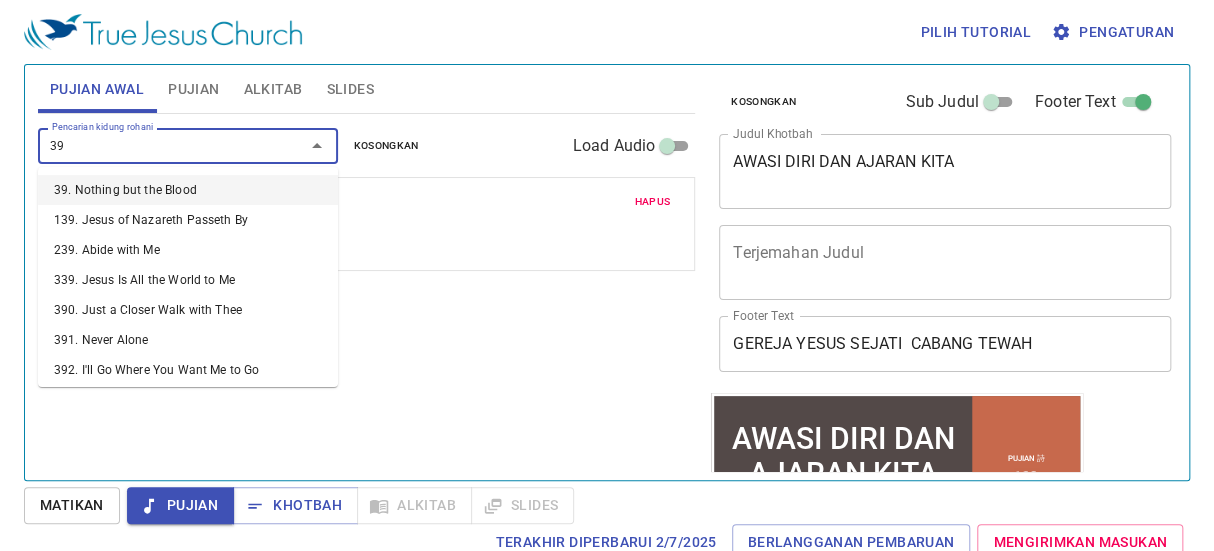 type on "398" 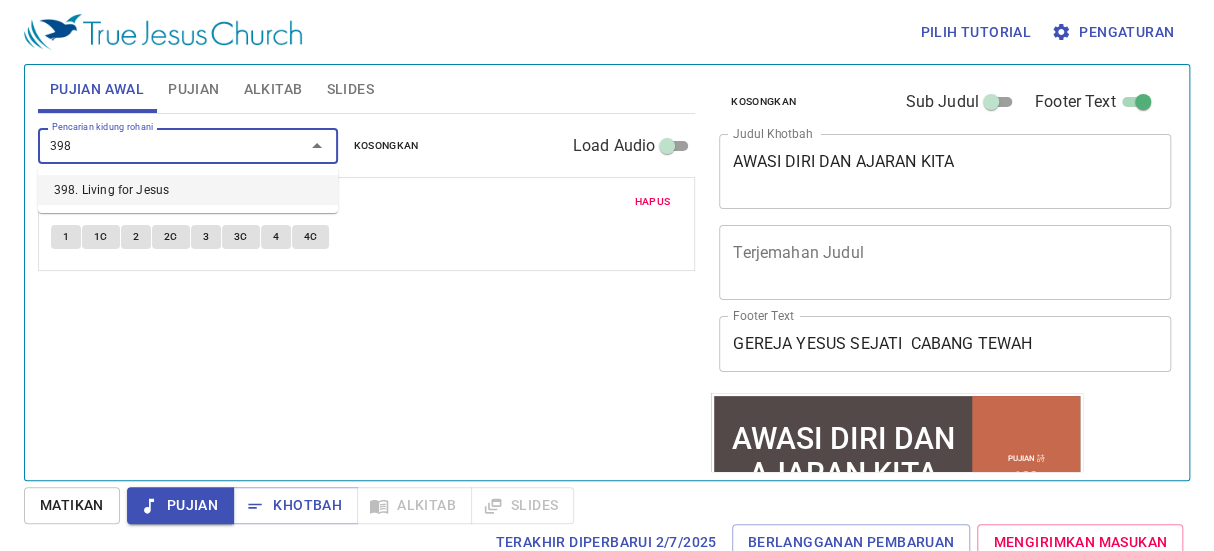 click on "398. Living for Jesus" at bounding box center (188, 190) 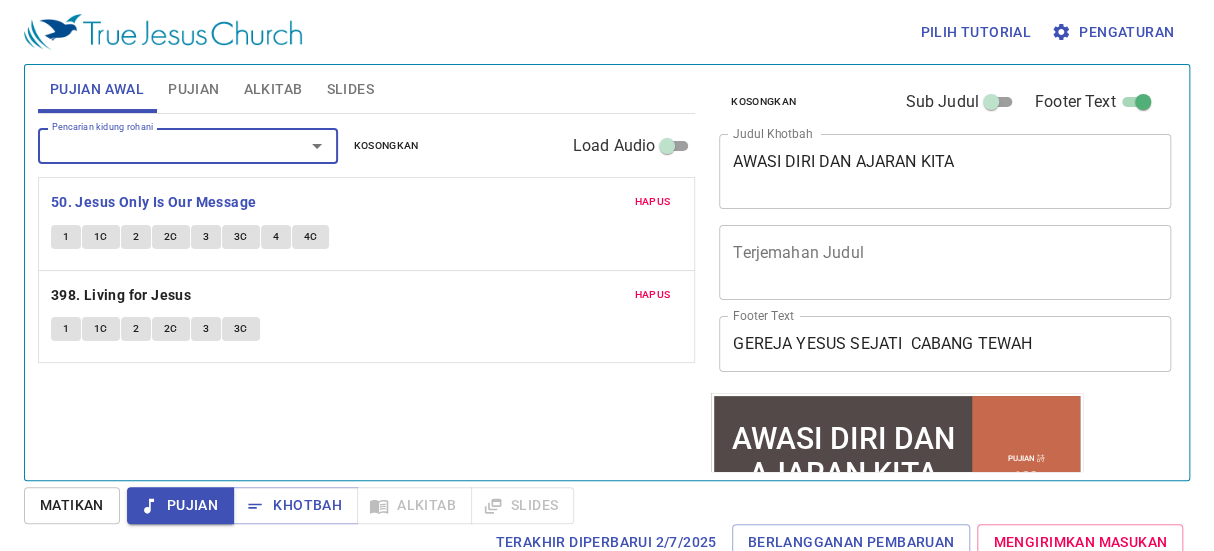 click on "Pencarian kidung rohani" at bounding box center [158, 145] 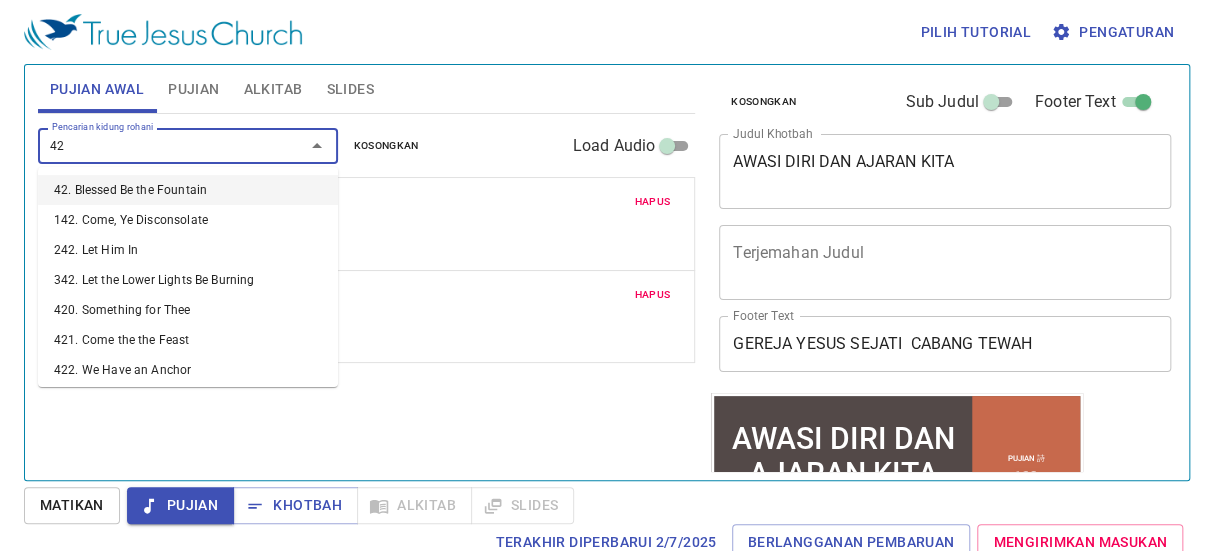 type on "421" 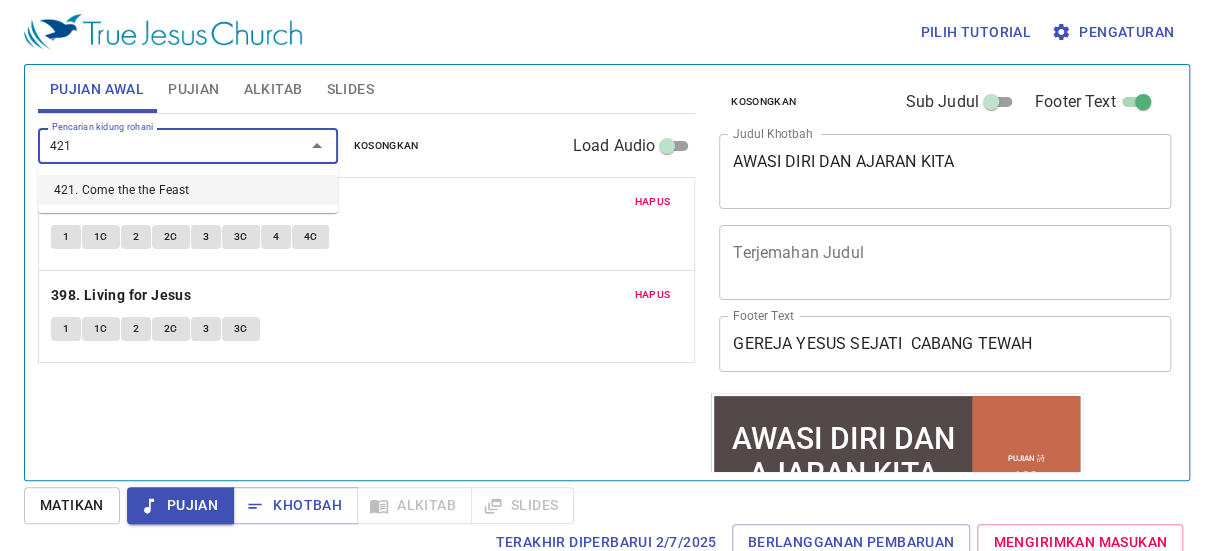 click on "421. Come the the Feast" at bounding box center [188, 190] 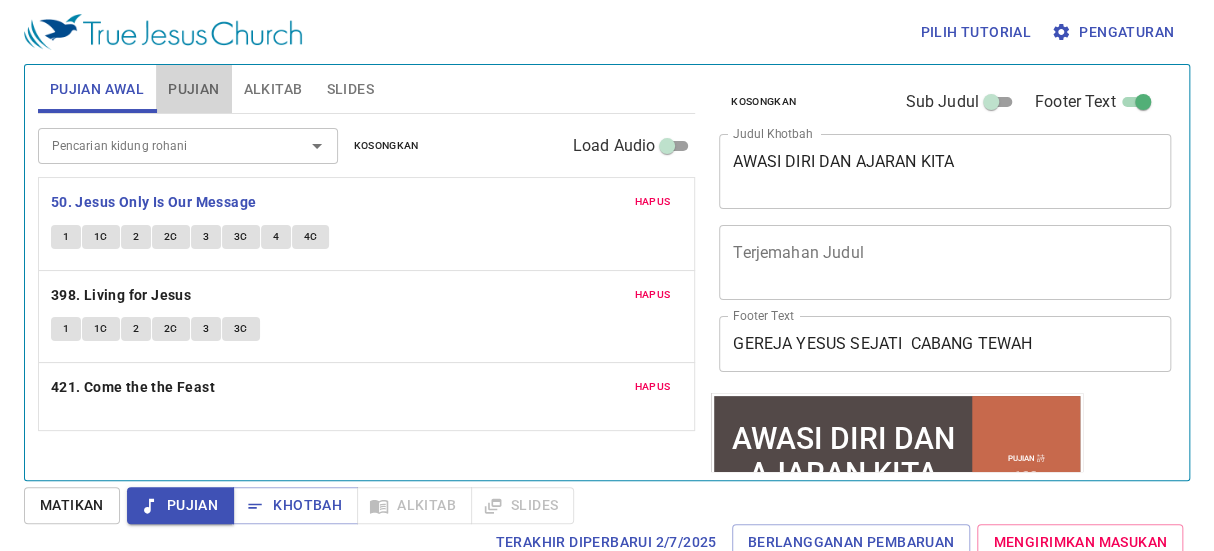 click on "Pujian" at bounding box center [193, 89] 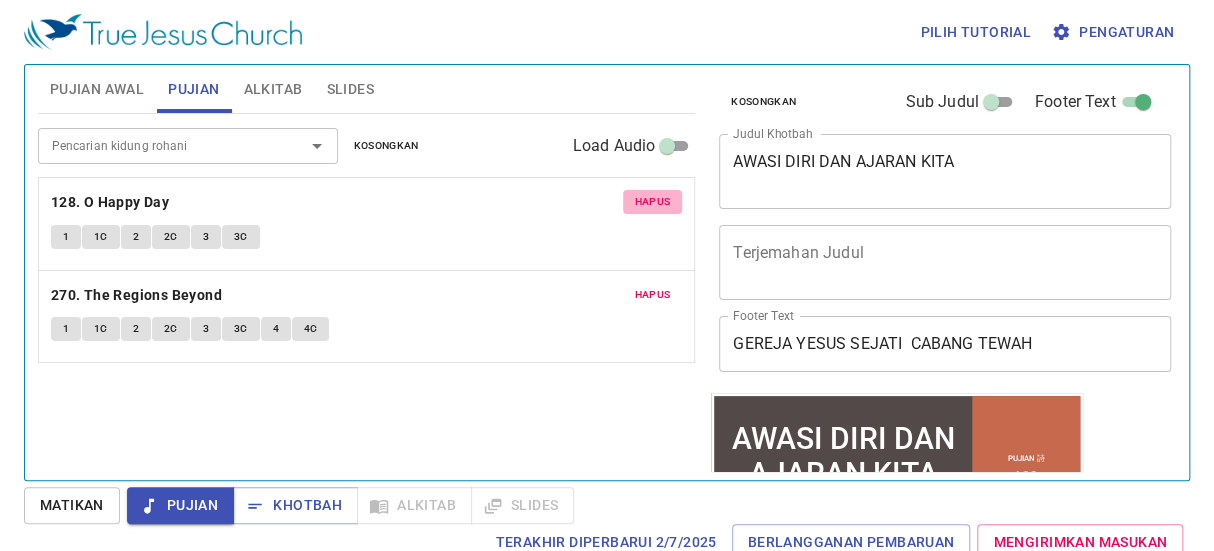 click on "Hapus" at bounding box center (653, 202) 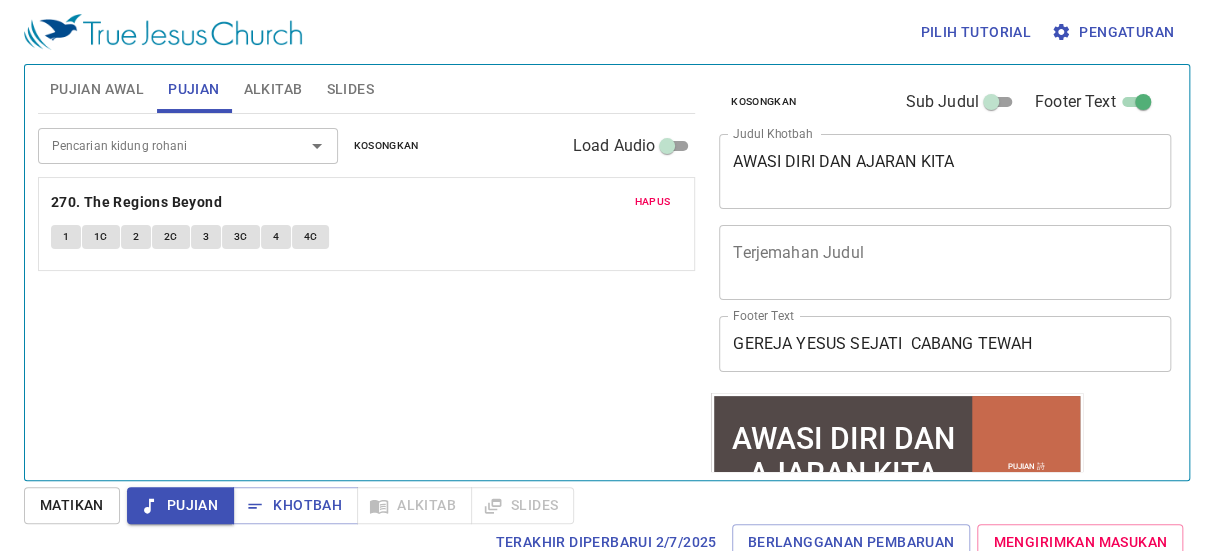 click on "Hapus" at bounding box center [653, 202] 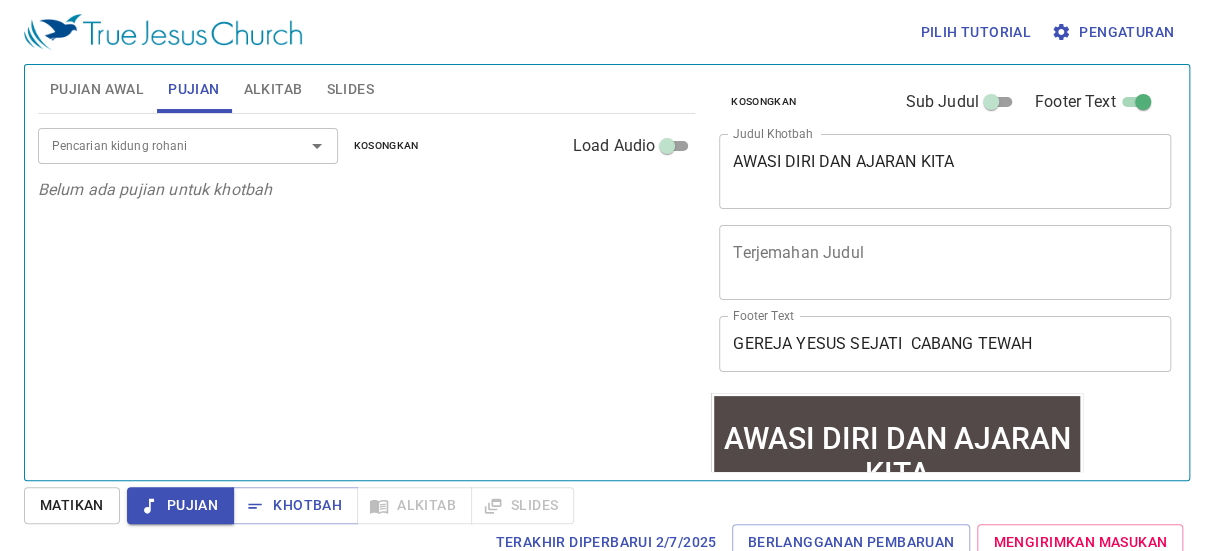 click on "Pencarian kidung rohani" at bounding box center (158, 145) 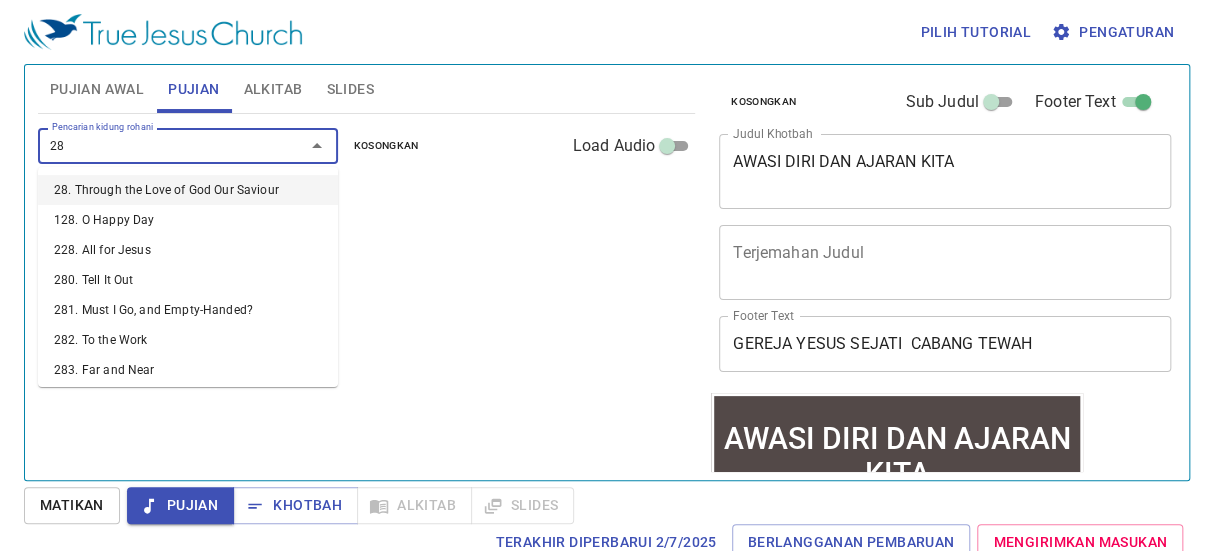 type on "286" 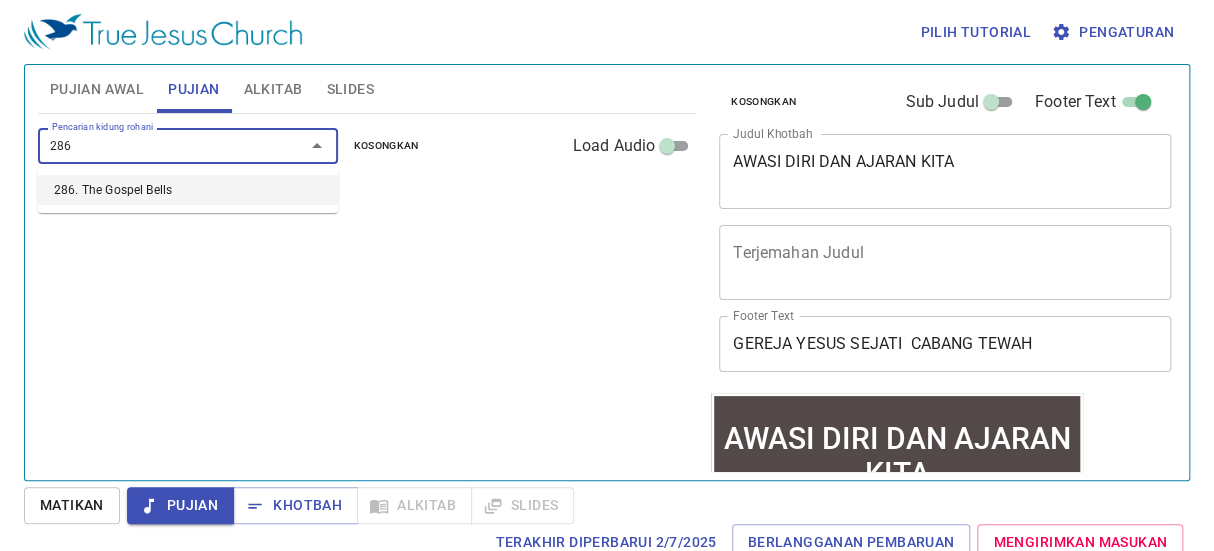 click on "286. The Gospel Bells" at bounding box center (188, 190) 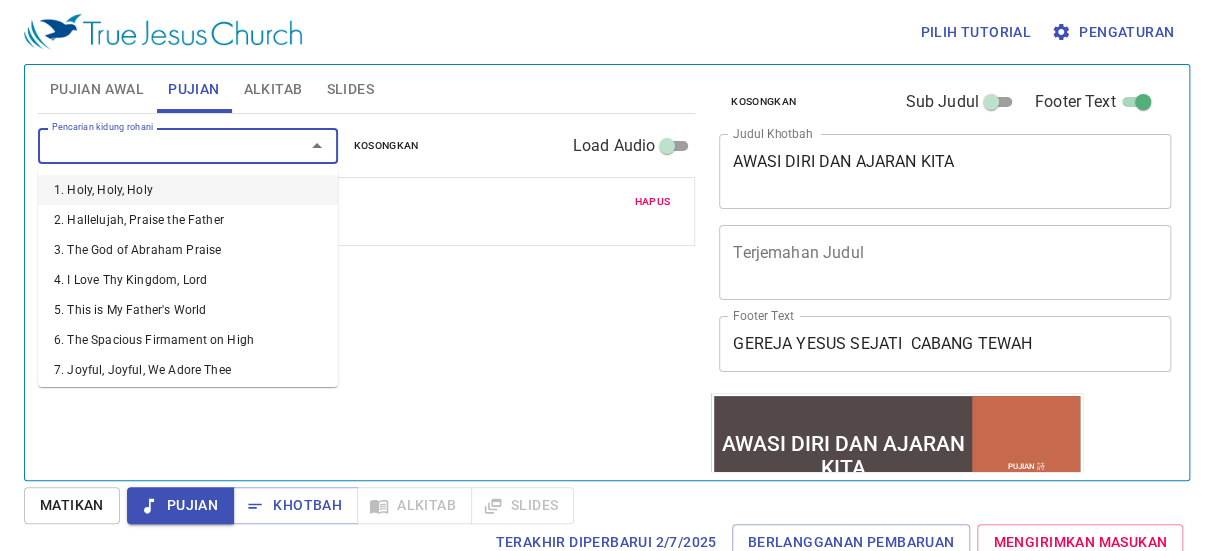 click on "Pencarian kidung rohani" at bounding box center (158, 145) 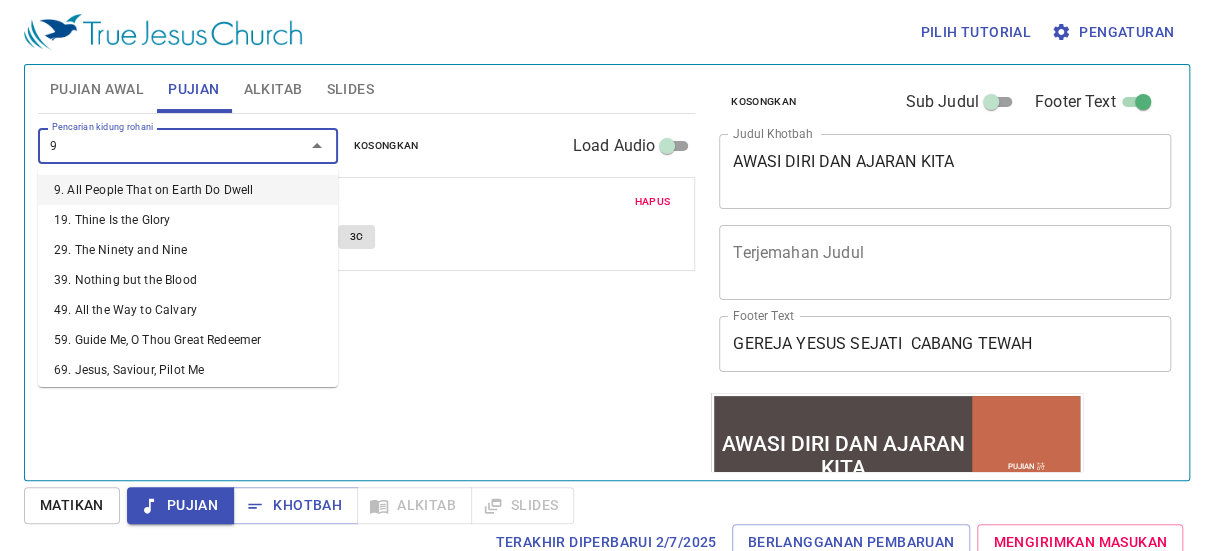 type on "96" 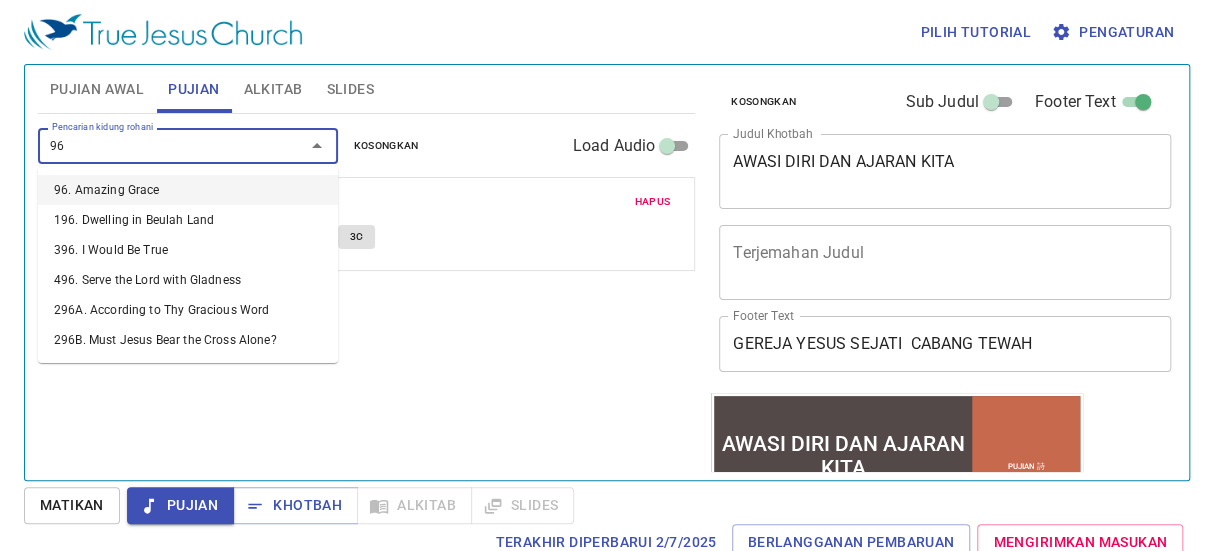 click on "96. Amazing Grace" at bounding box center (188, 190) 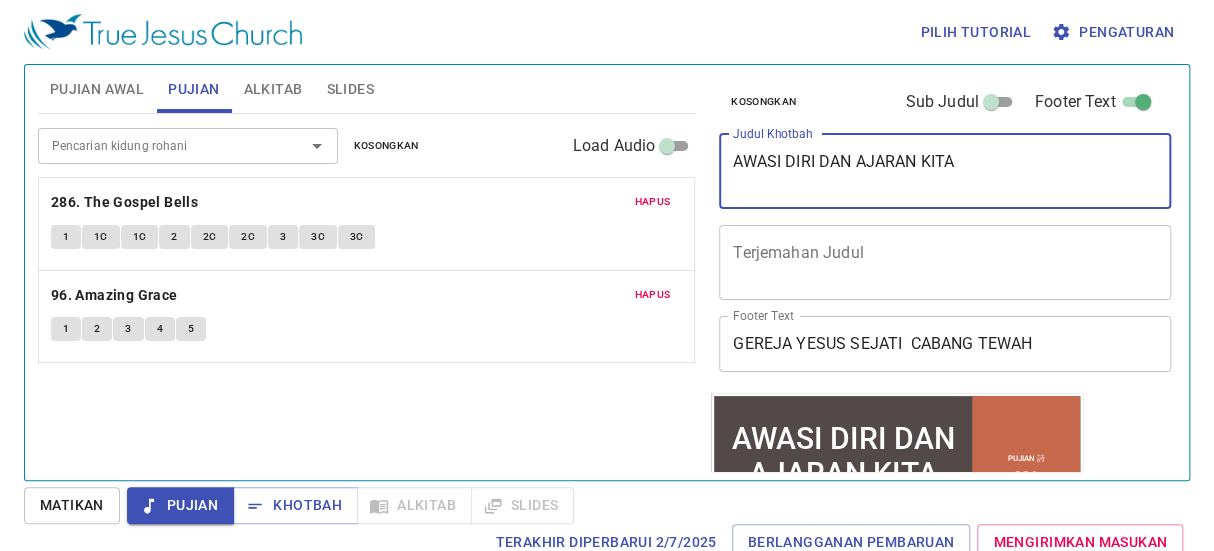 click on "AWASI DIRI DAN AJARAN KITA" at bounding box center [945, 171] 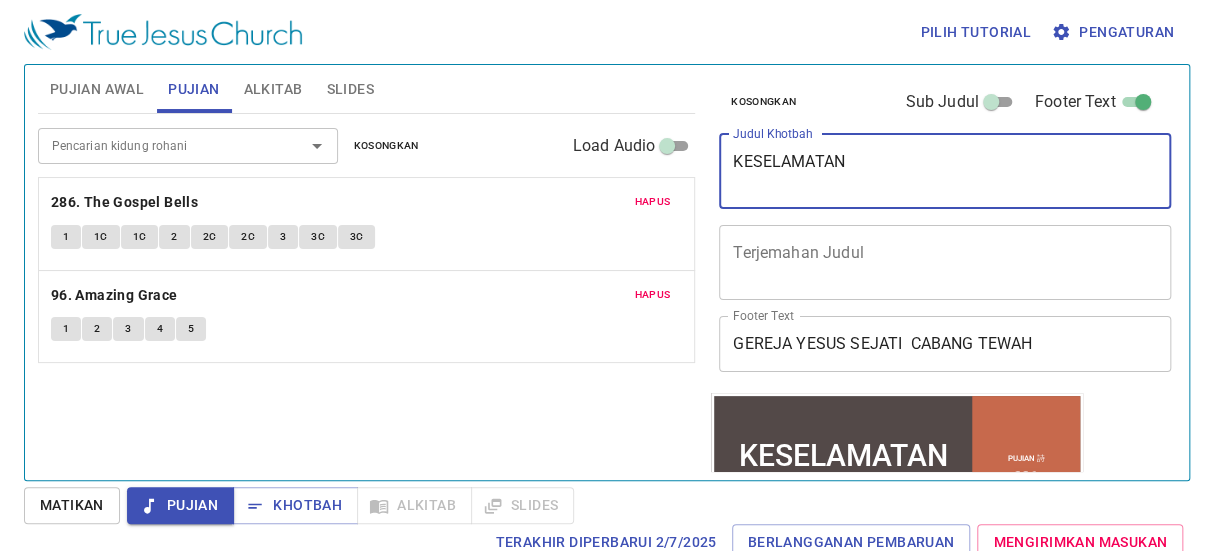 click on "KESELAMATAN" at bounding box center (945, 171) 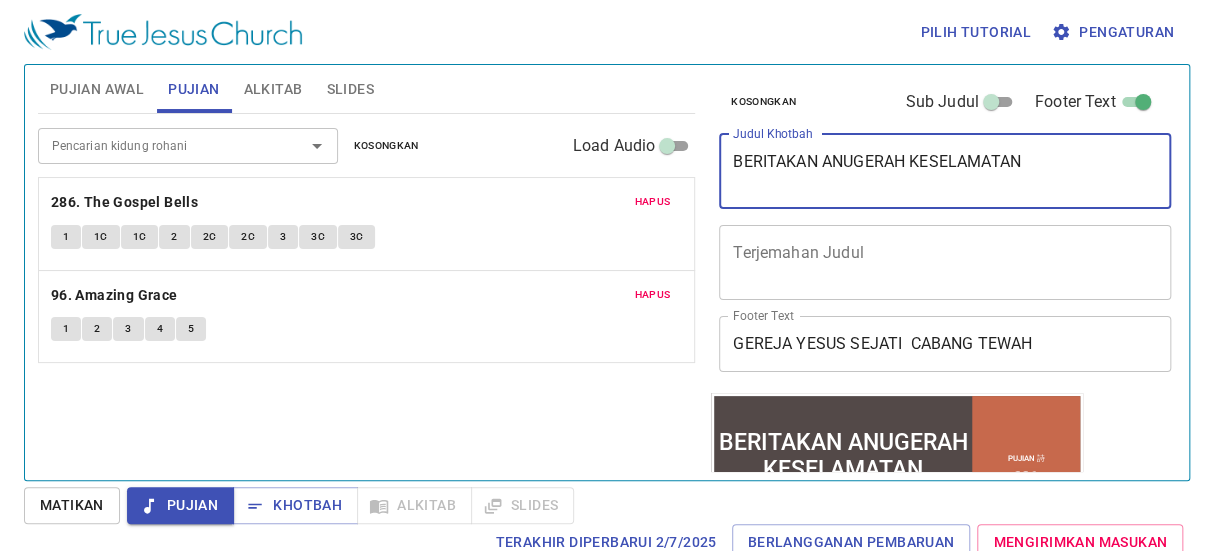 type on "BERITAKAN ANUGERAH KESELAMATAN" 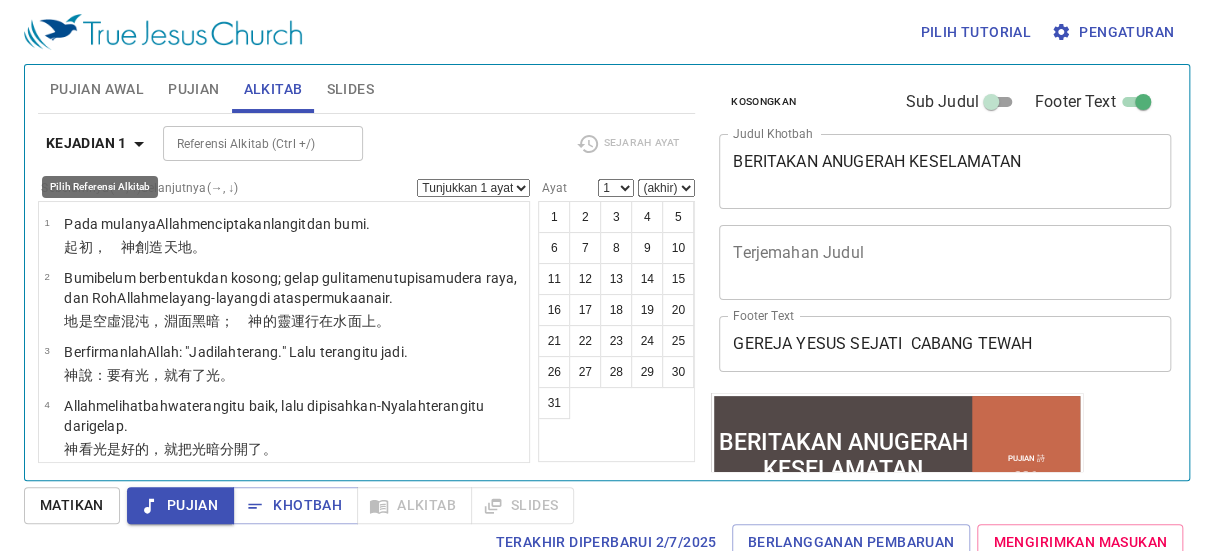 click 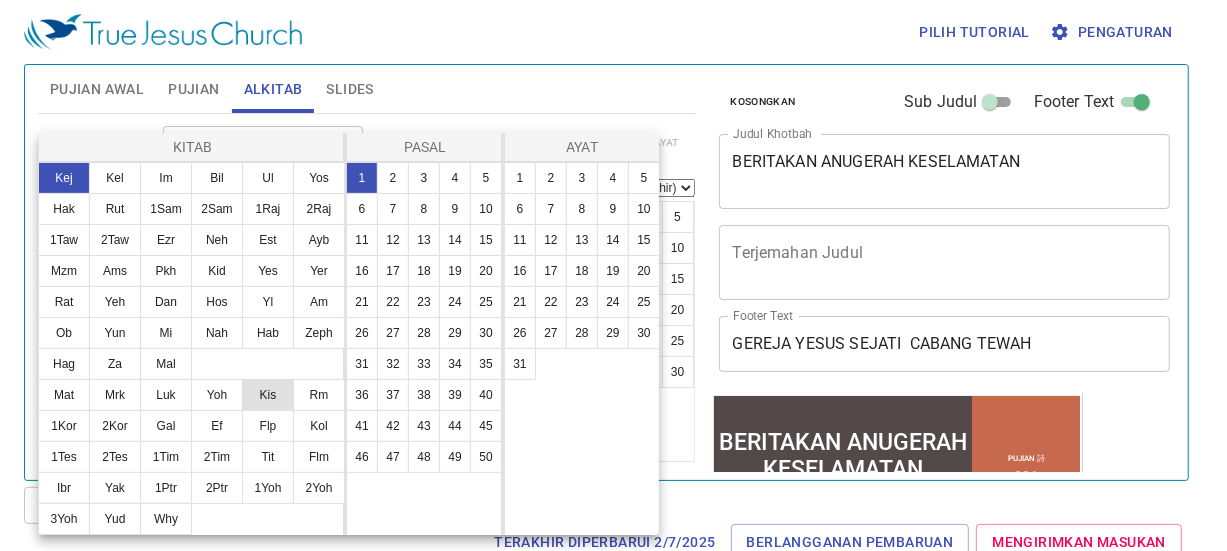 click on "Kis" at bounding box center (268, 395) 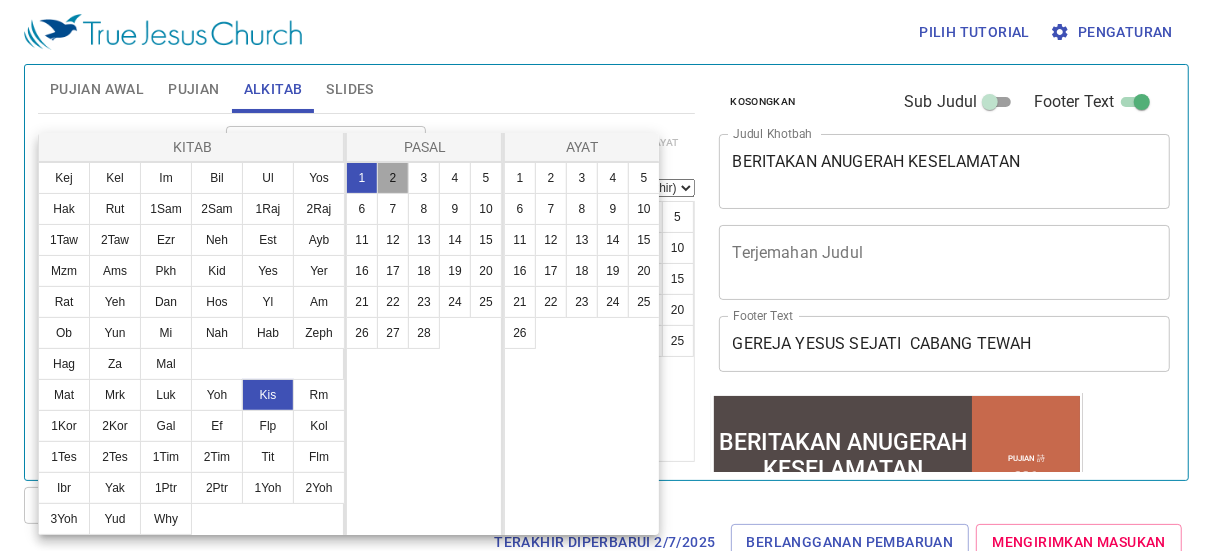click on "2" at bounding box center [393, 178] 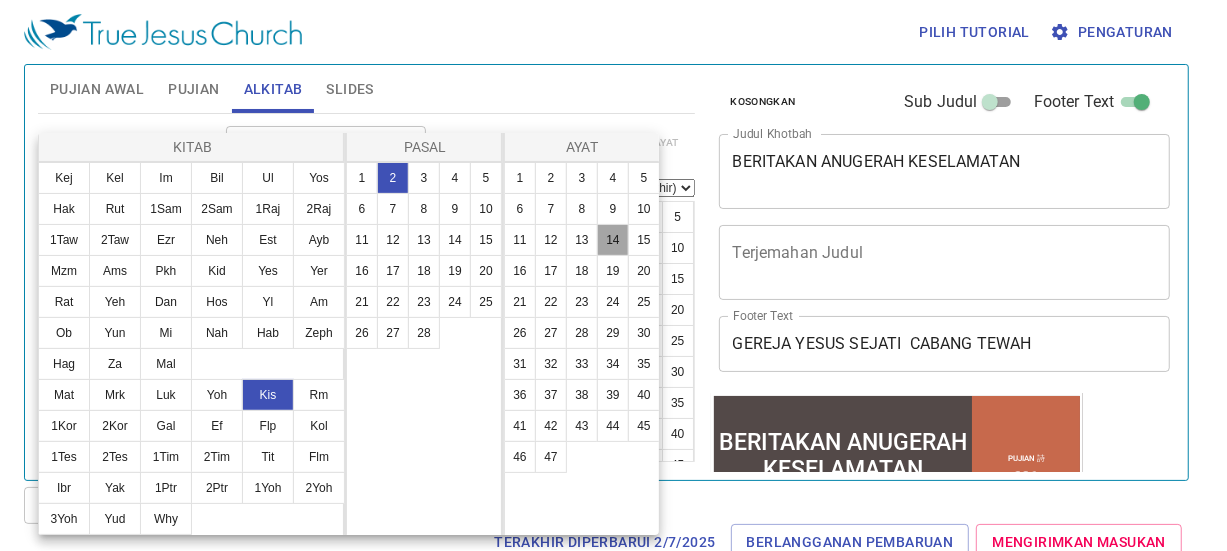 click on "14" at bounding box center (613, 240) 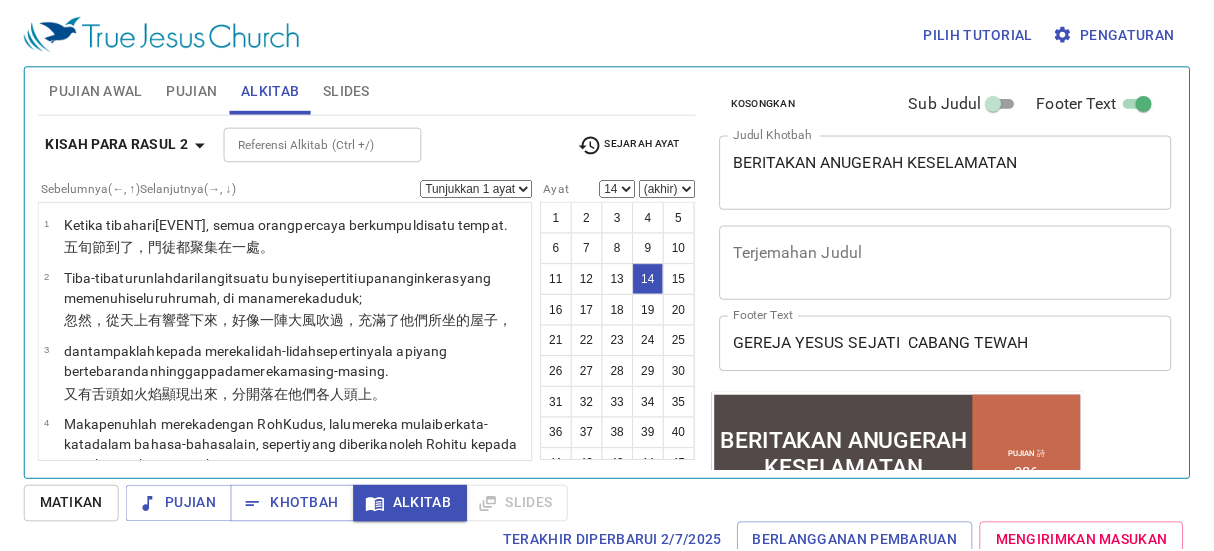 scroll, scrollTop: 9, scrollLeft: 0, axis: vertical 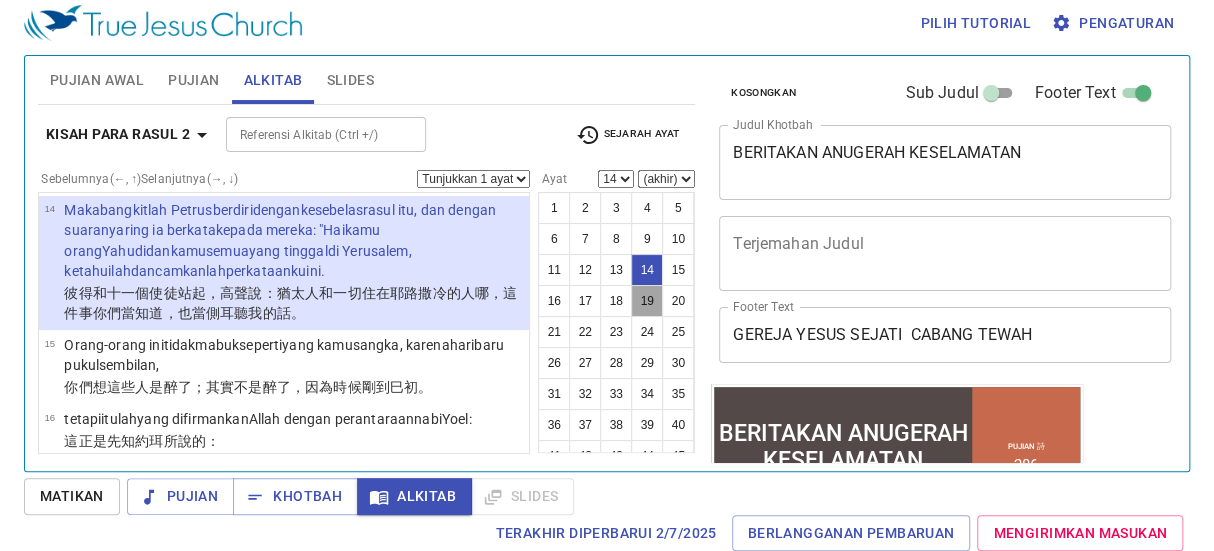 click on "19" at bounding box center [647, 301] 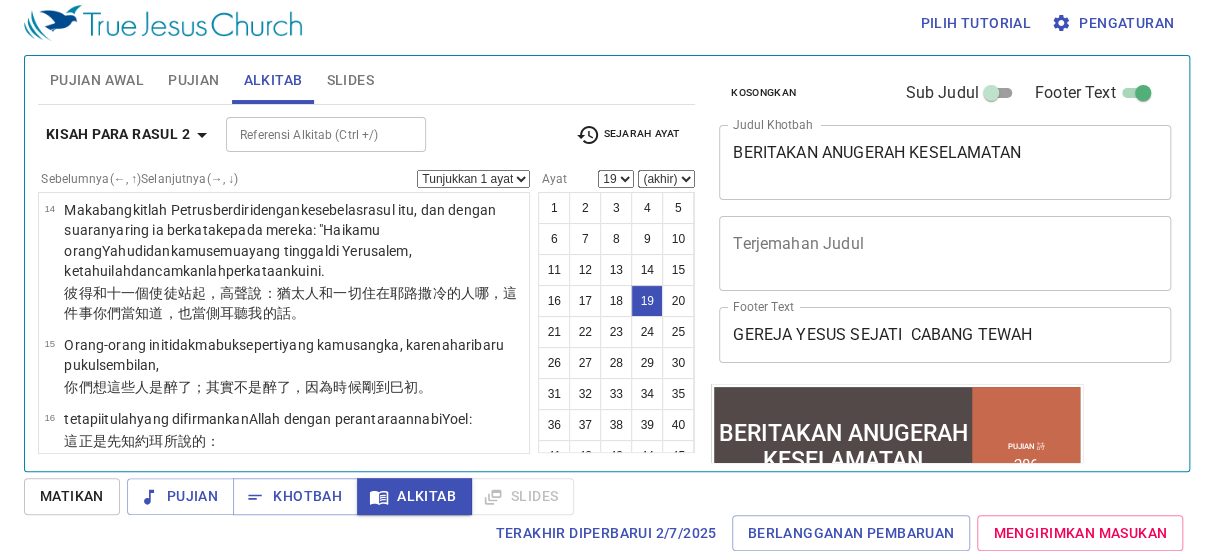 scroll, scrollTop: 1547, scrollLeft: 0, axis: vertical 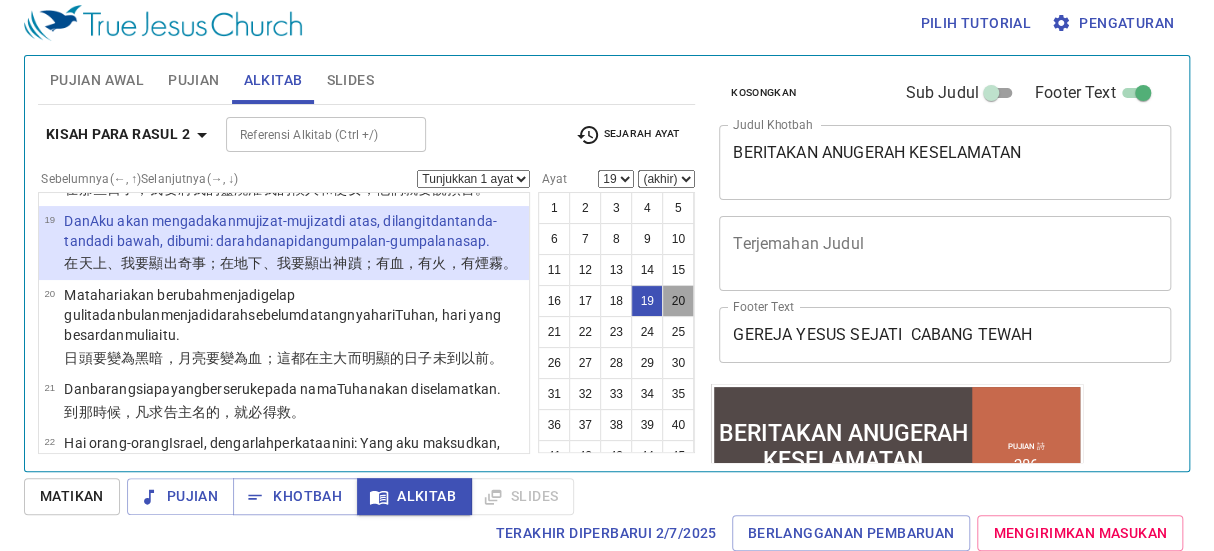 click on "20" at bounding box center [678, 301] 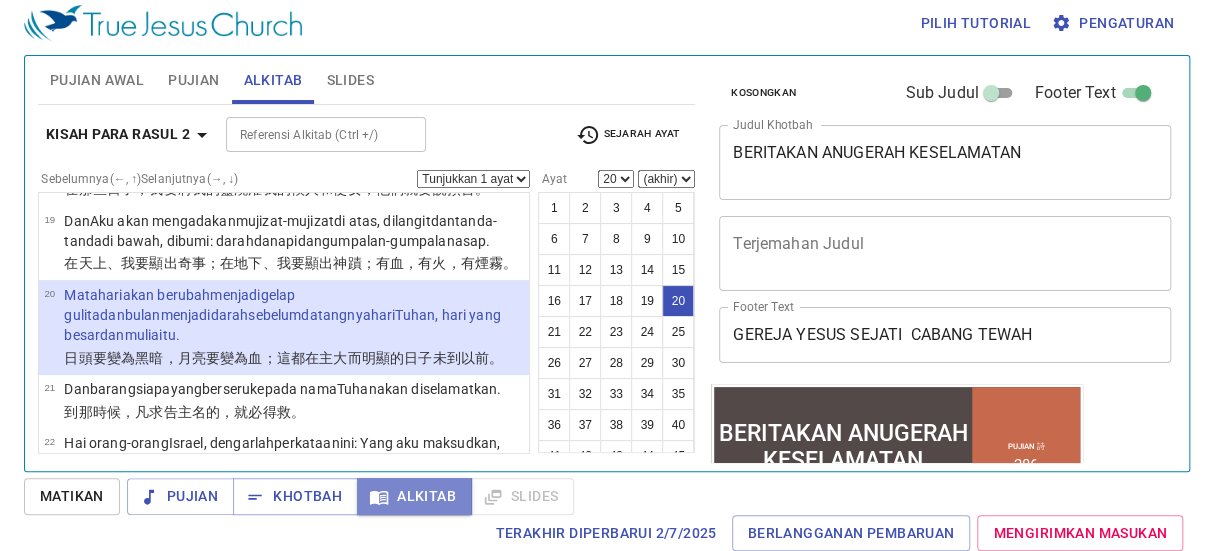 click on "Alkitab" at bounding box center [414, 496] 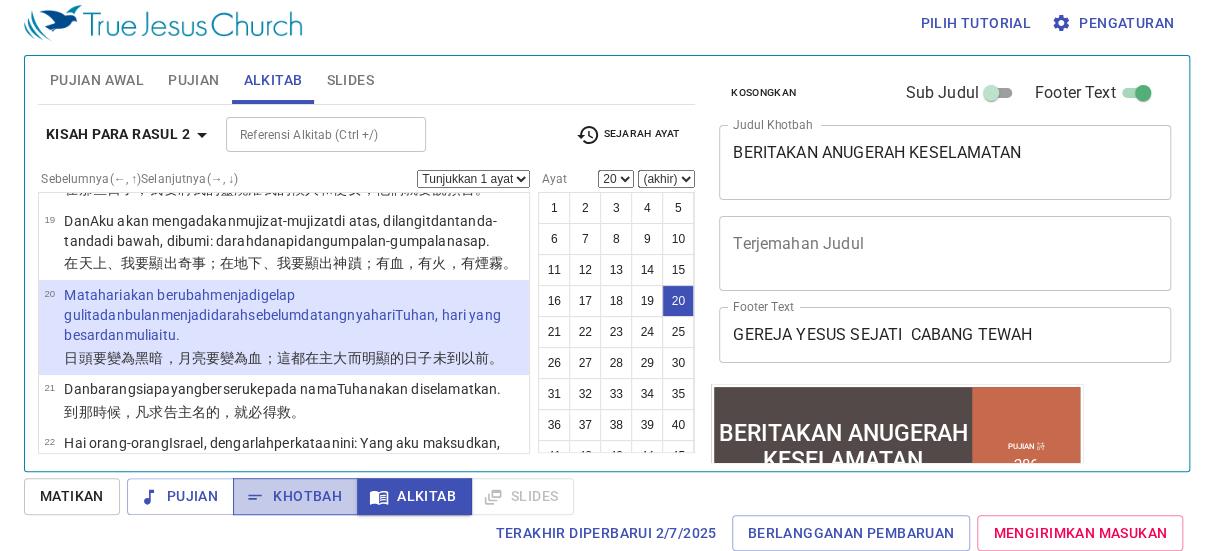 click on "Khotbah" at bounding box center [295, 496] 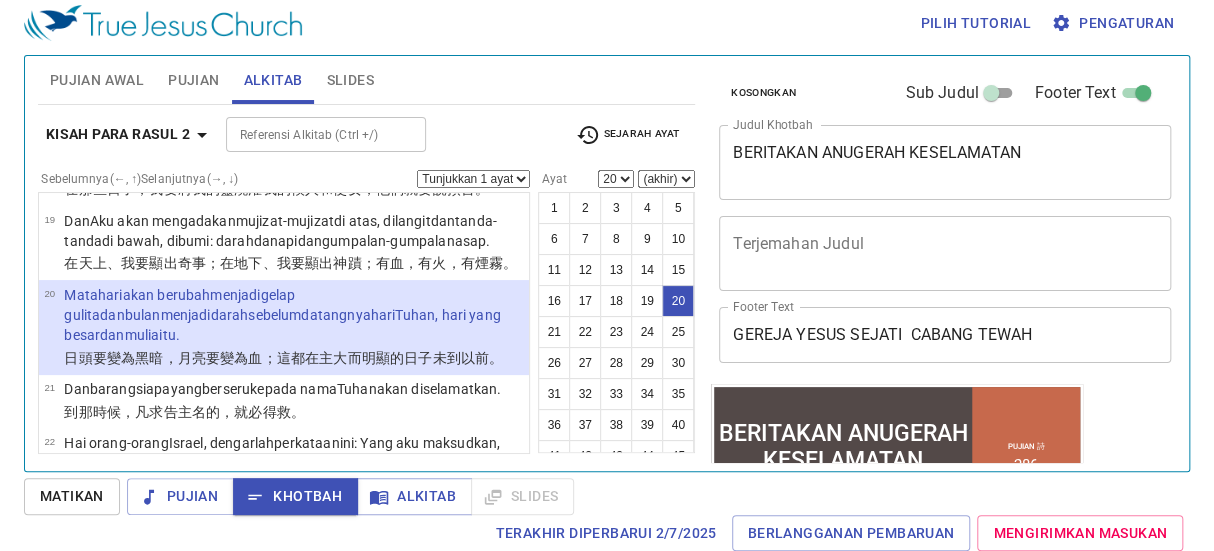 click on "Khotbah" at bounding box center (295, 496) 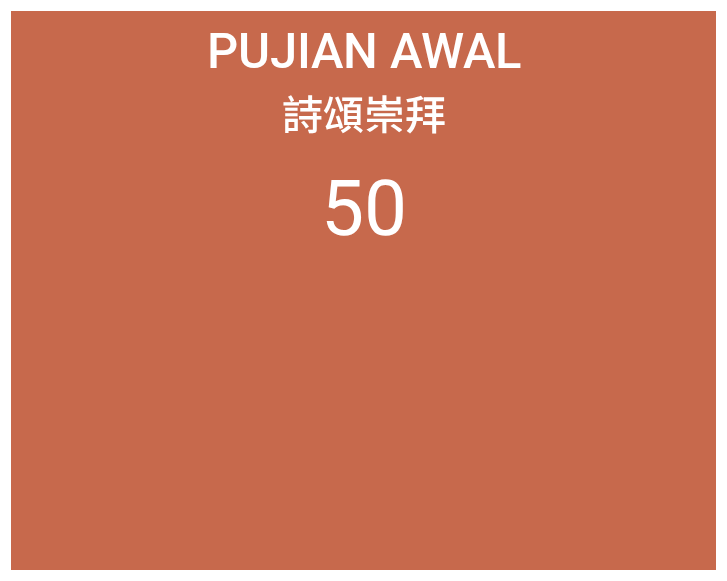 scroll, scrollTop: 0, scrollLeft: 0, axis: both 